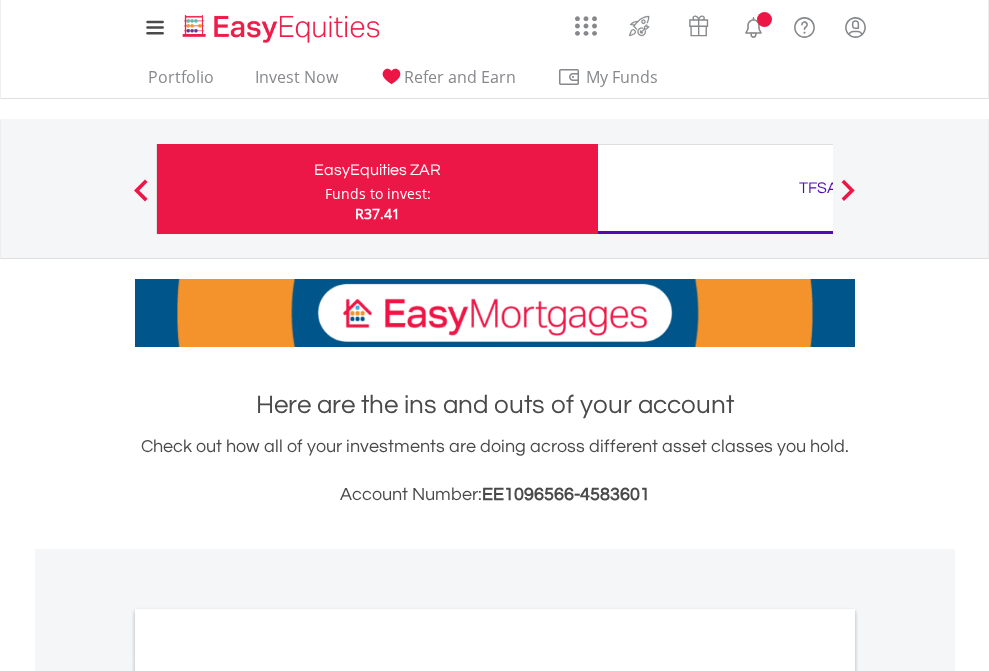 scroll, scrollTop: 0, scrollLeft: 0, axis: both 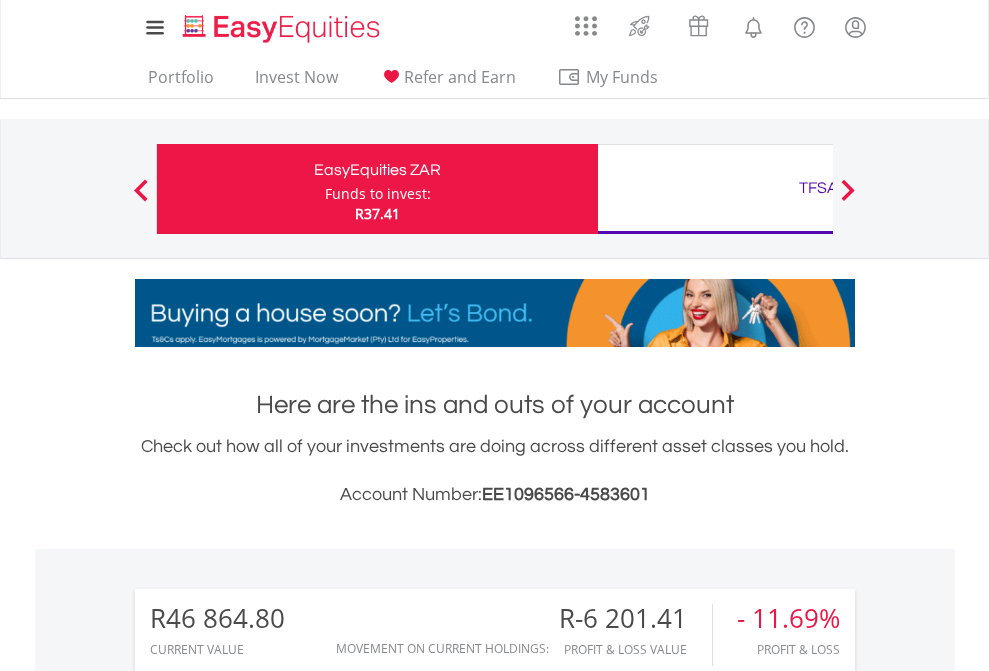 click on "Funds to invest:" at bounding box center [378, 194] 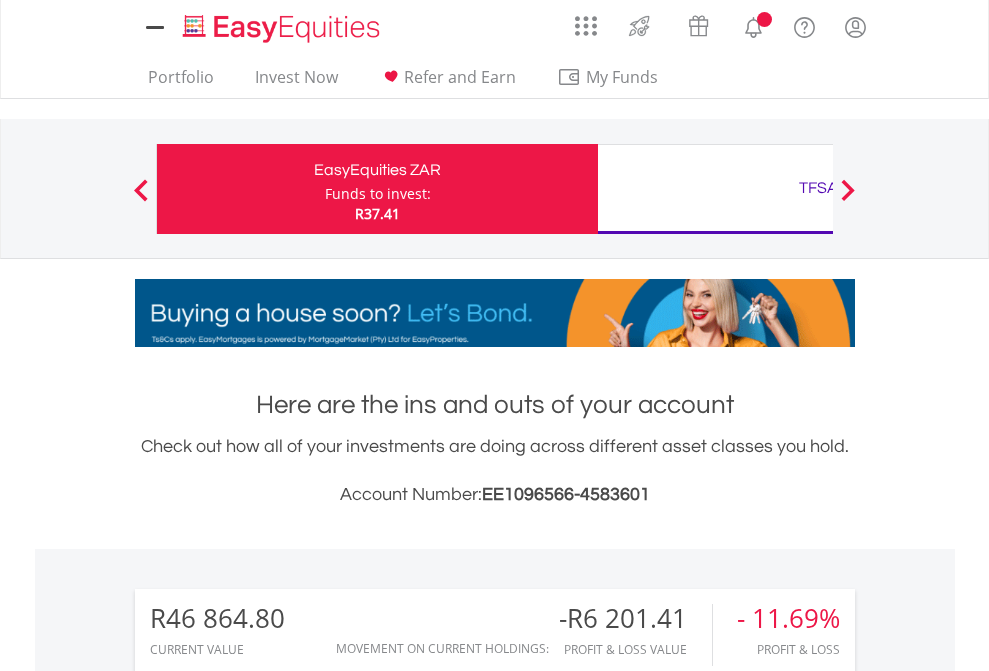 scroll, scrollTop: 0, scrollLeft: 0, axis: both 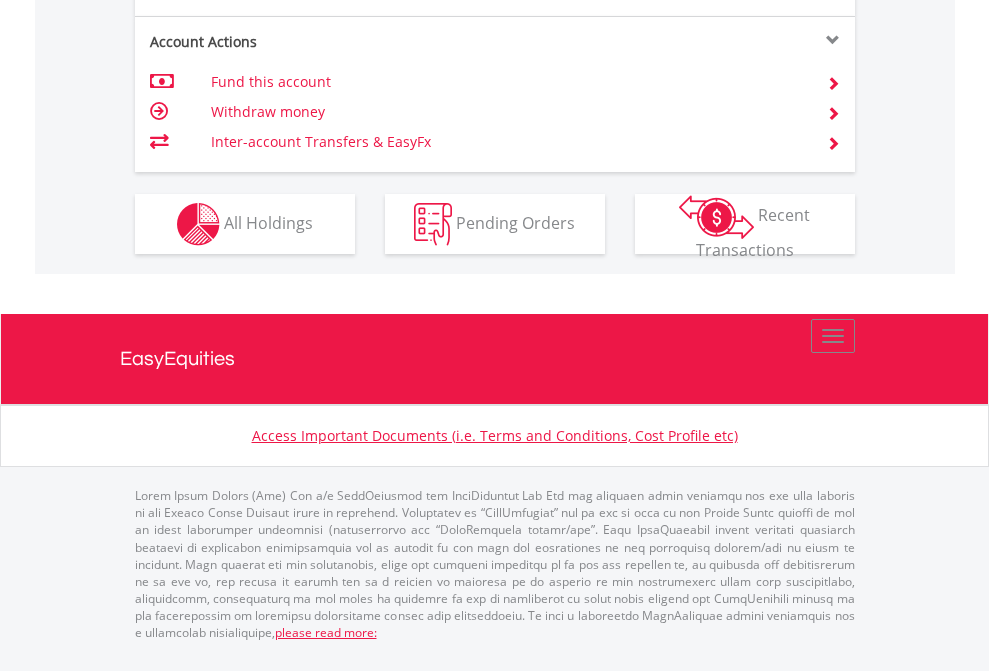 click on "Investment types" at bounding box center [706, -337] 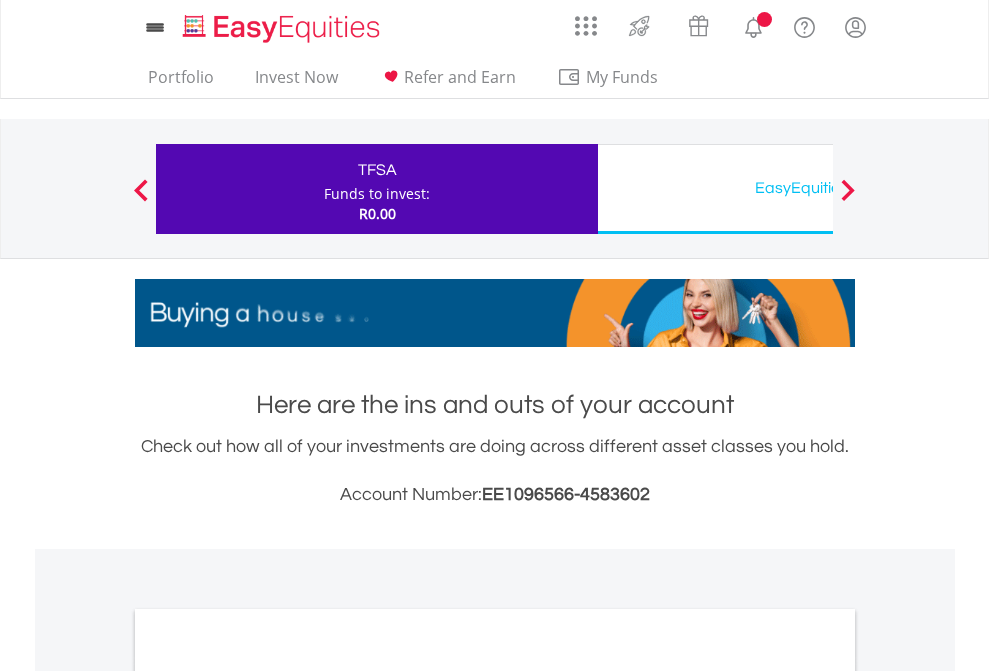 scroll, scrollTop: 0, scrollLeft: 0, axis: both 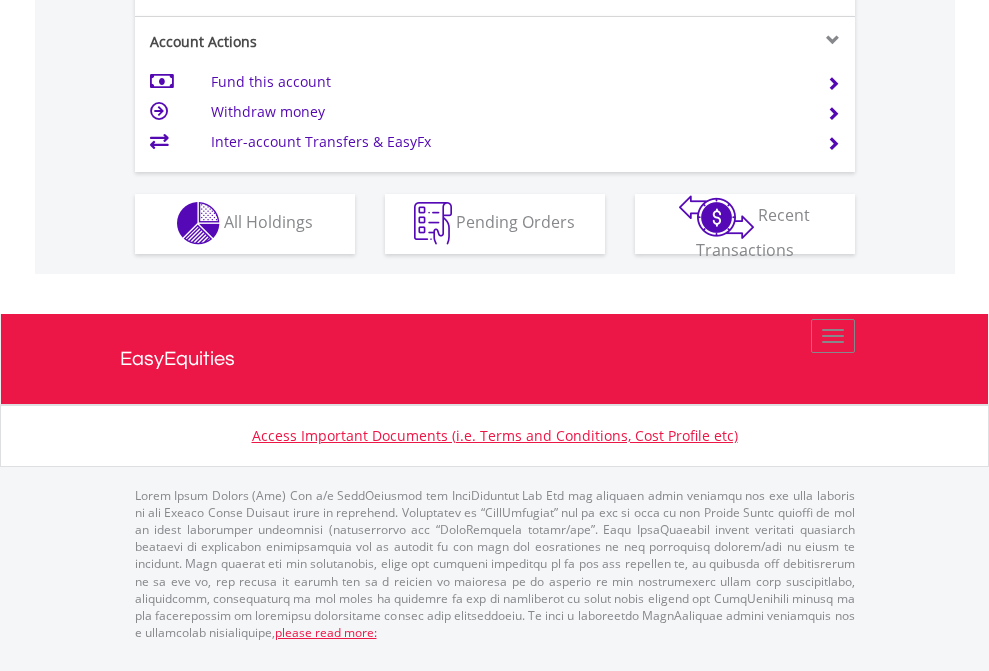 click on "Investment types" at bounding box center [706, -353] 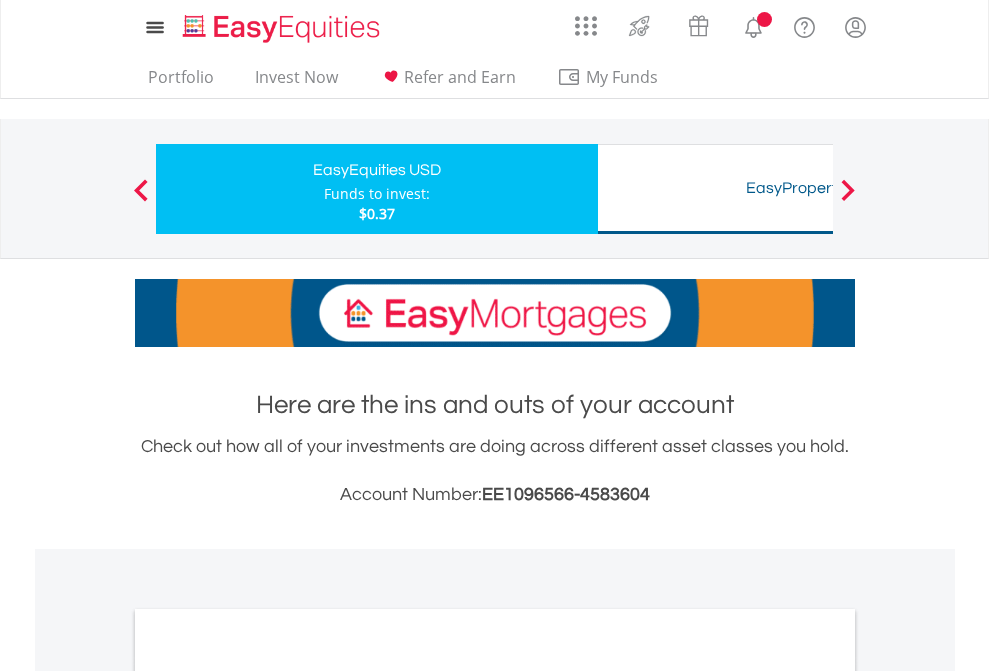 scroll, scrollTop: 0, scrollLeft: 0, axis: both 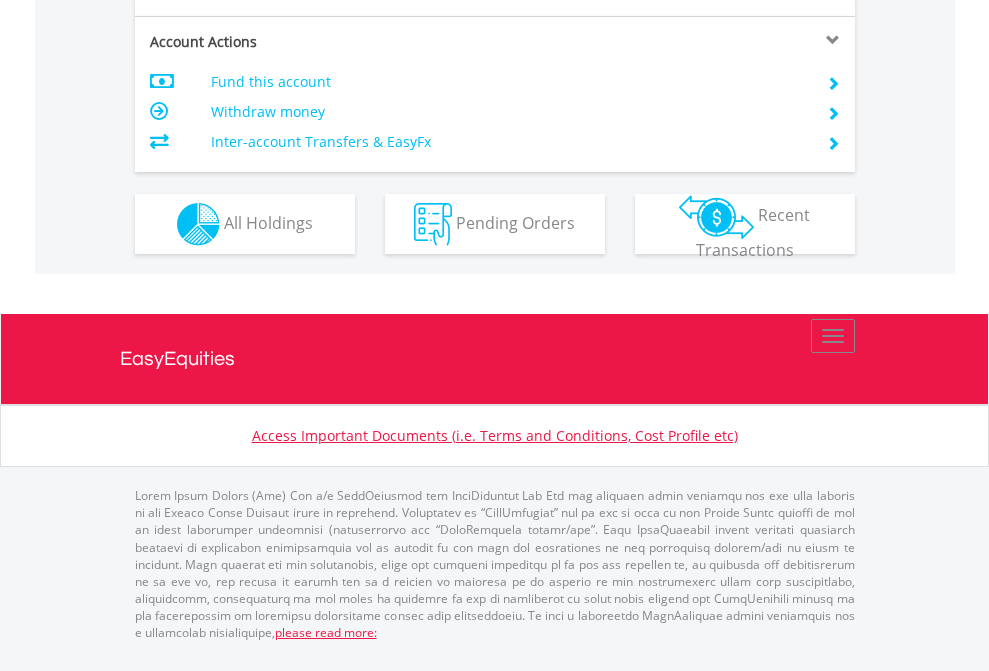 click on "Investment types" at bounding box center [706, -337] 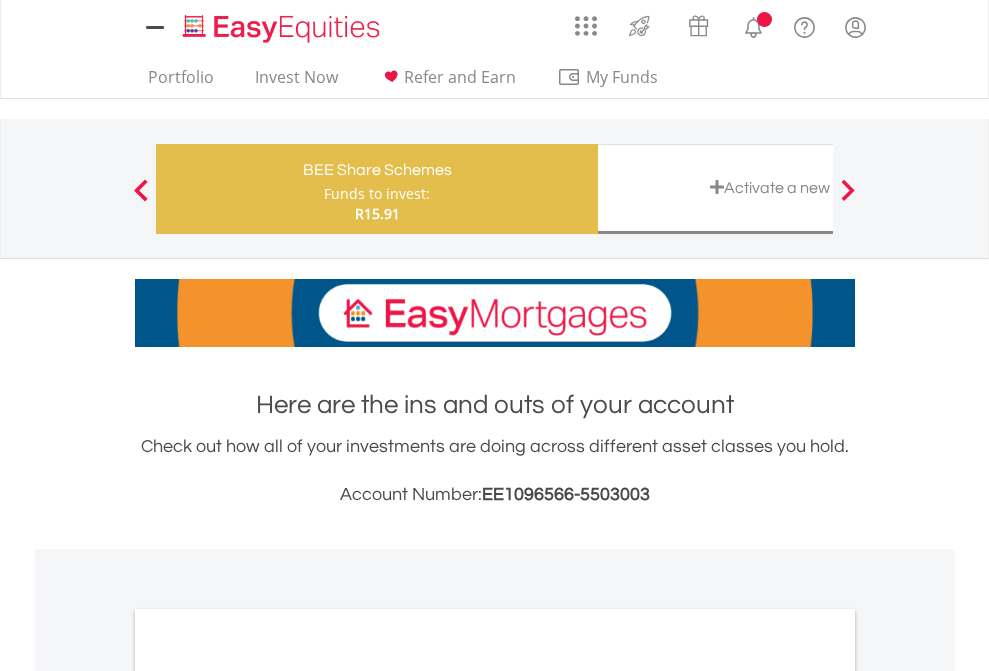 scroll, scrollTop: 0, scrollLeft: 0, axis: both 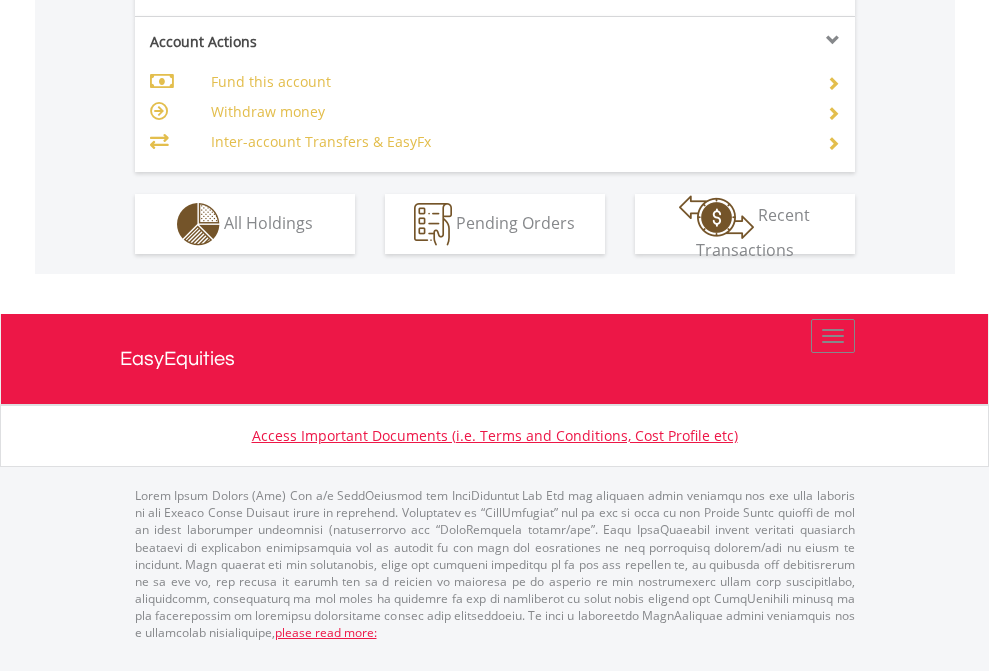 click on "Investment types" at bounding box center (706, -337) 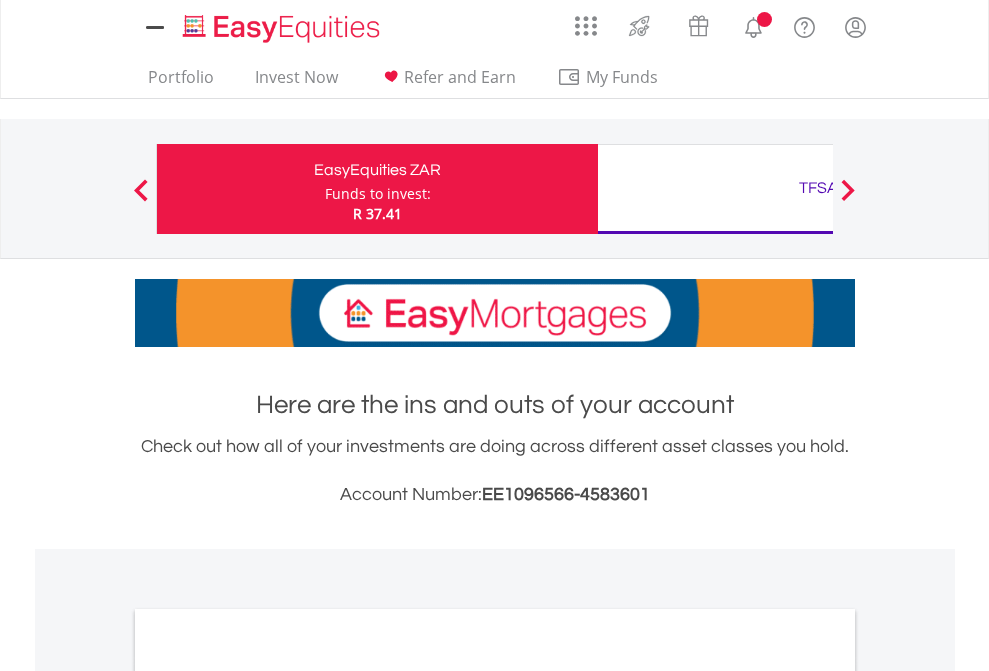 scroll, scrollTop: 0, scrollLeft: 0, axis: both 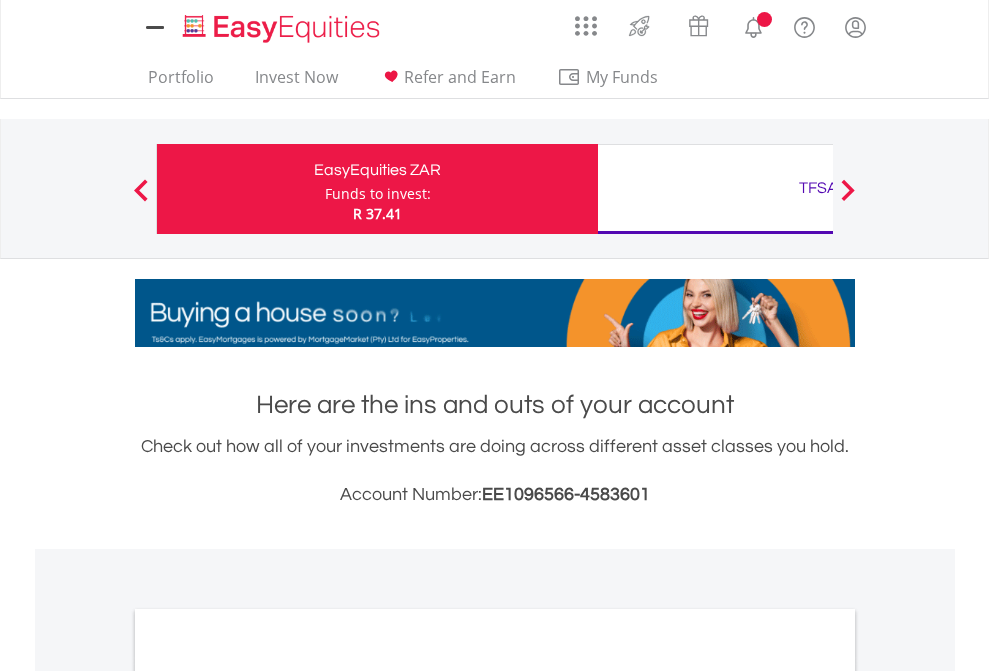 click on "All Holdings" at bounding box center (268, 1096) 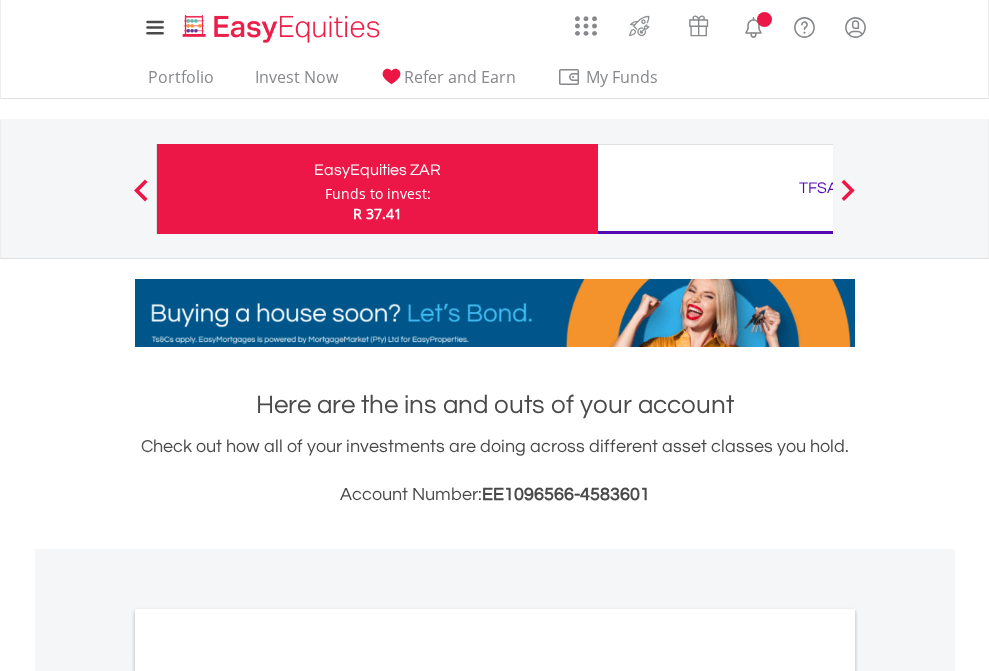 scroll, scrollTop: 1202, scrollLeft: 0, axis: vertical 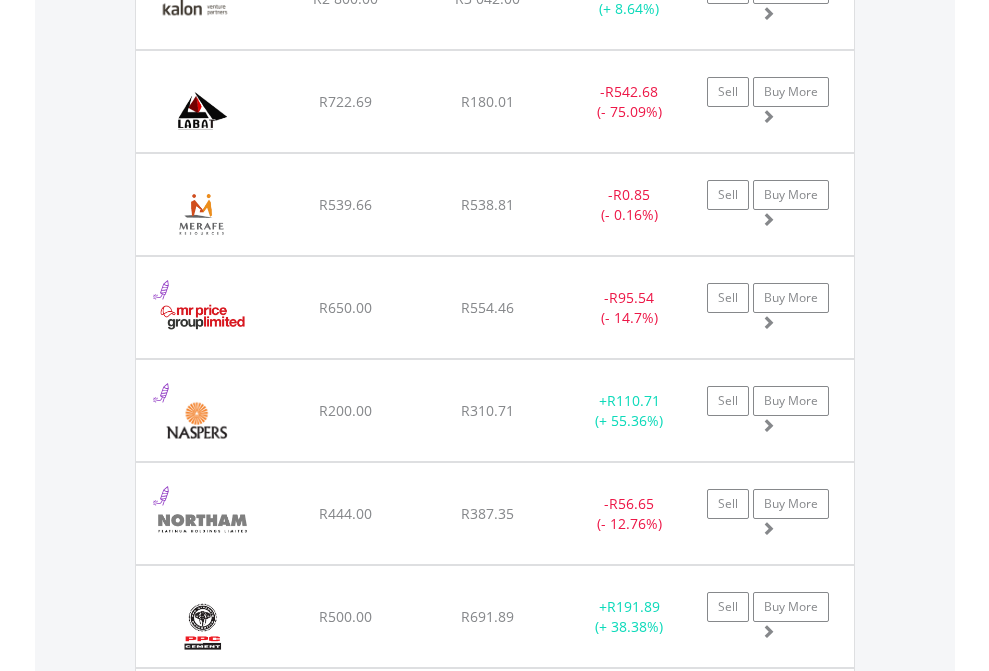 click on "TFSA" at bounding box center [818, -2036] 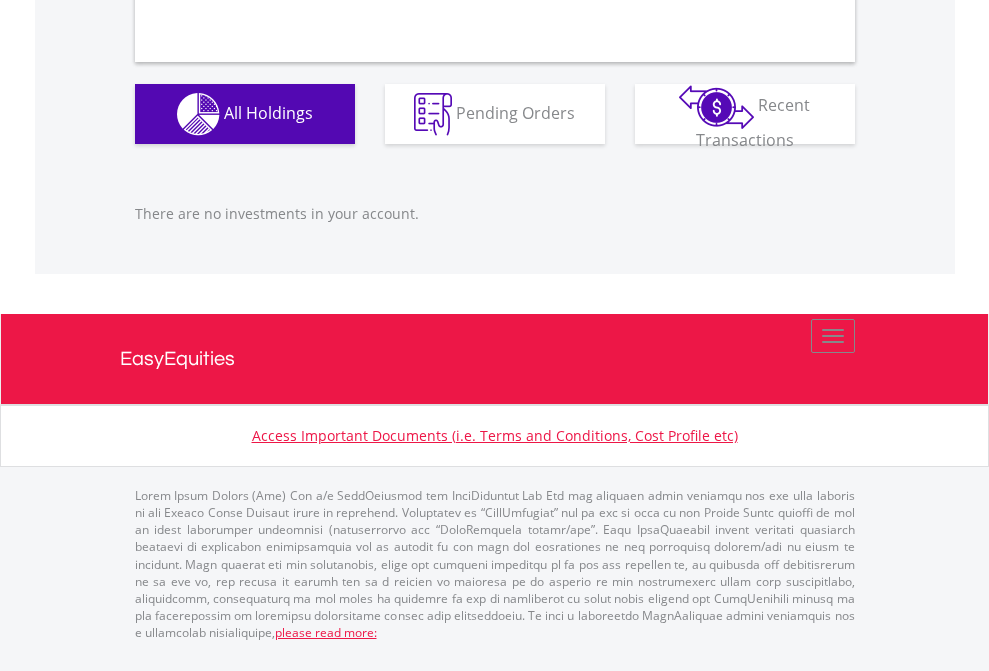 scroll, scrollTop: 1980, scrollLeft: 0, axis: vertical 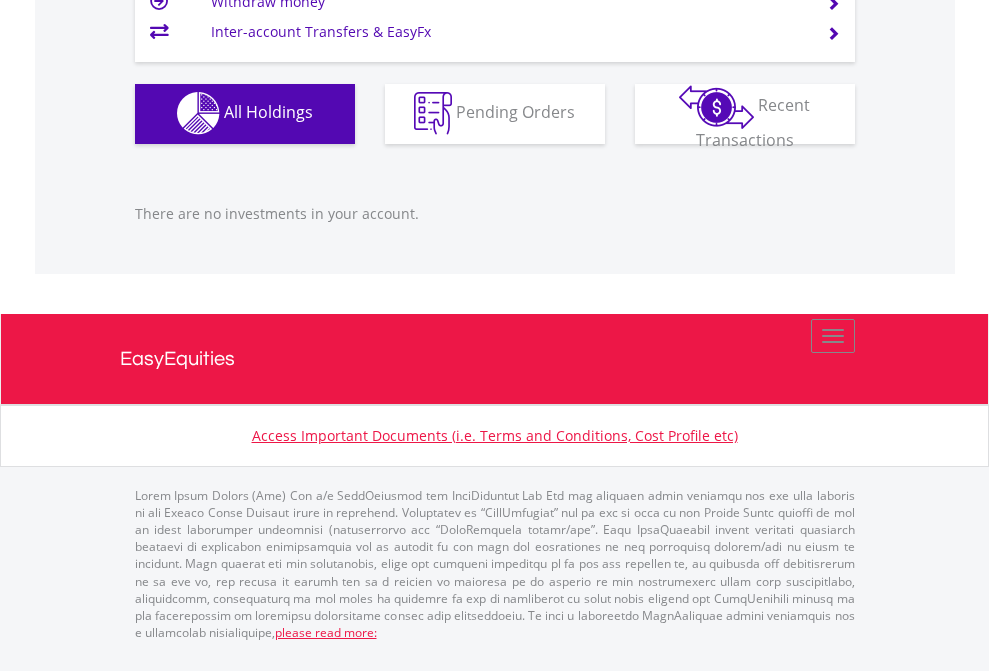 click on "EasyEquities USD" at bounding box center [818, -1142] 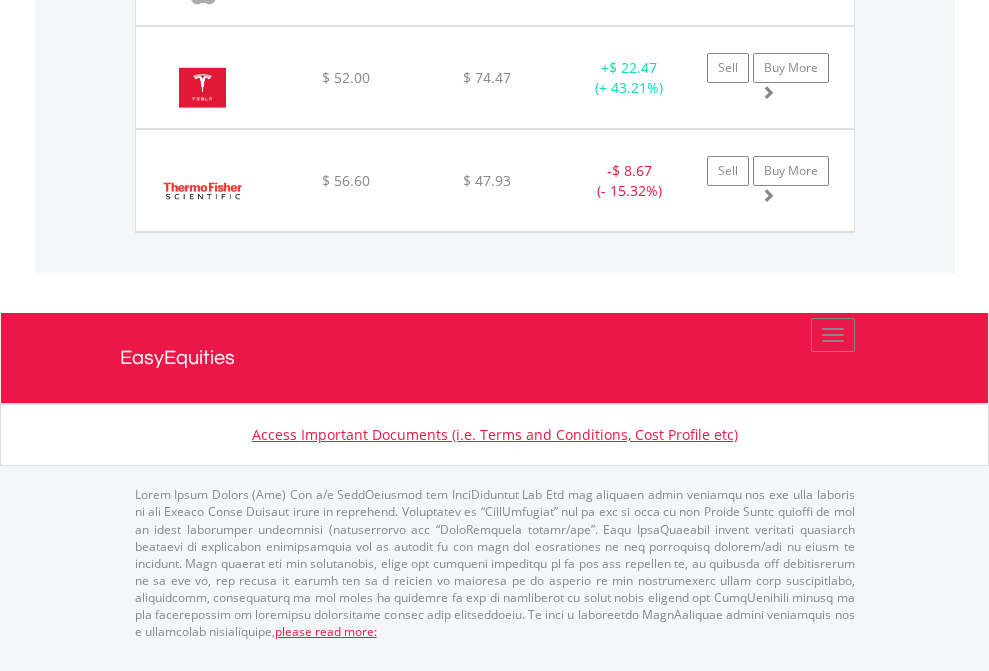 scroll, scrollTop: 2225, scrollLeft: 0, axis: vertical 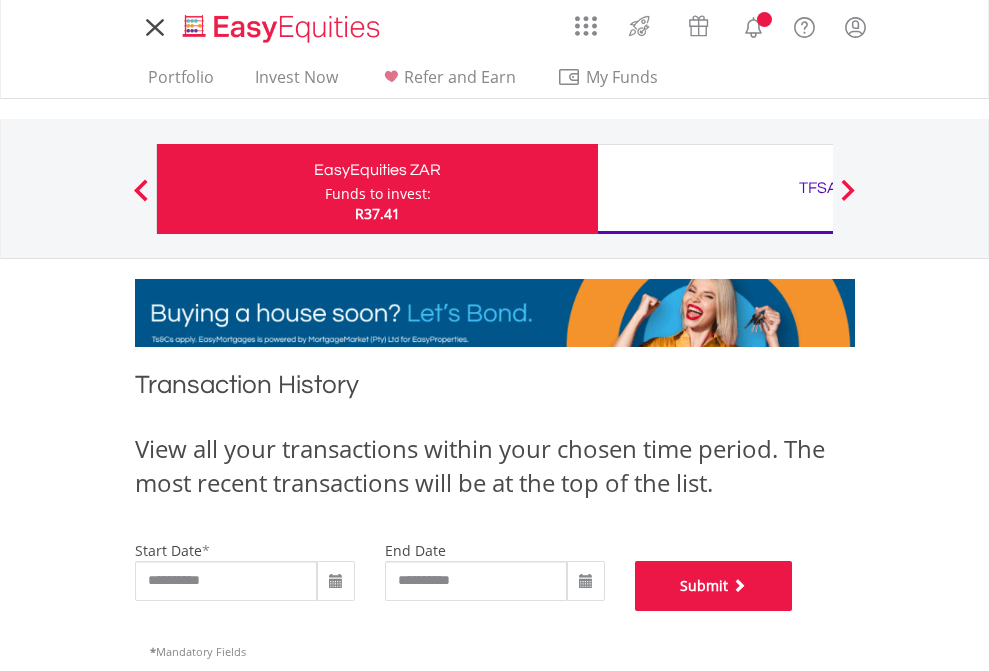click on "Submit" at bounding box center [714, 586] 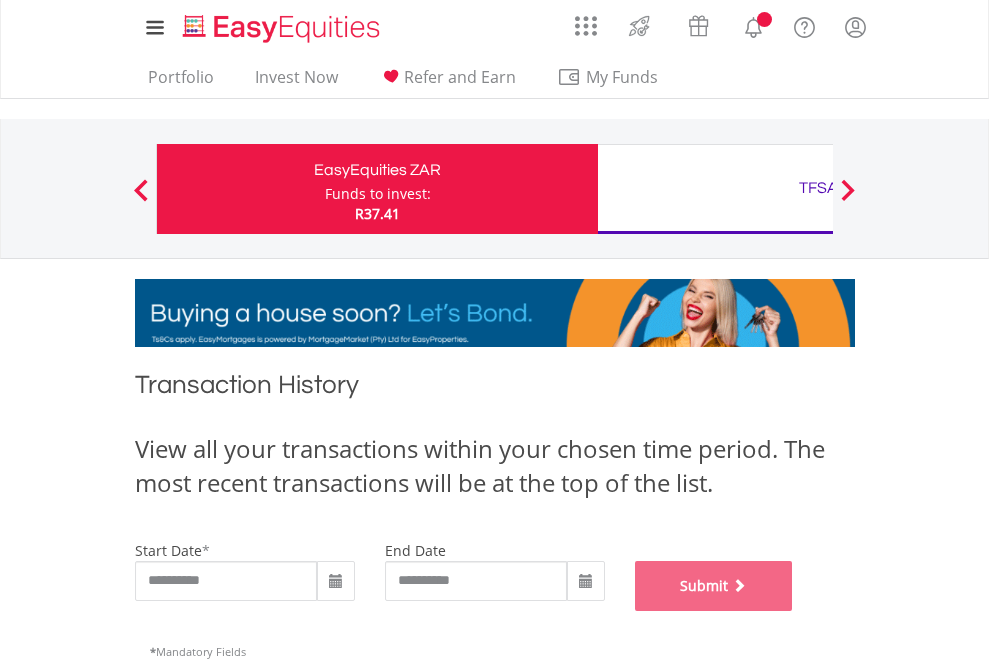 scroll, scrollTop: 811, scrollLeft: 0, axis: vertical 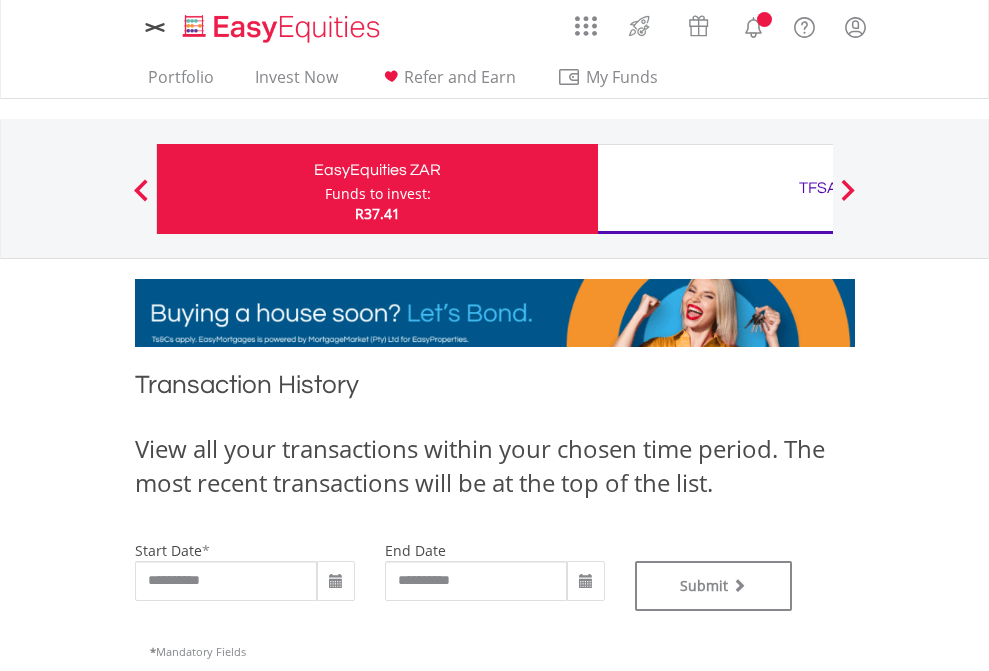click on "TFSA" at bounding box center (818, 188) 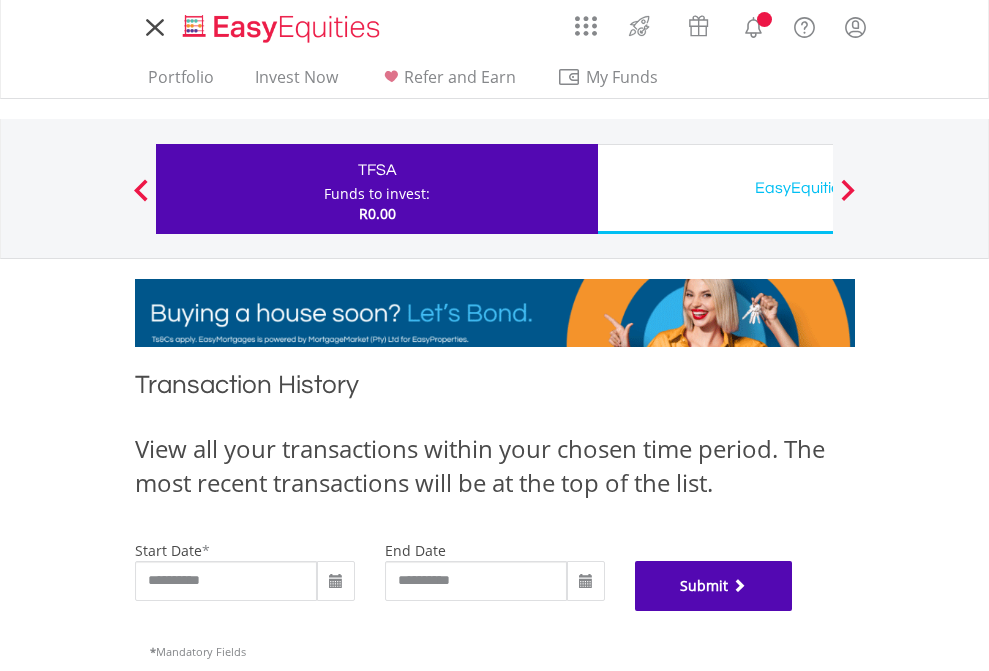 click on "Submit" at bounding box center [714, 586] 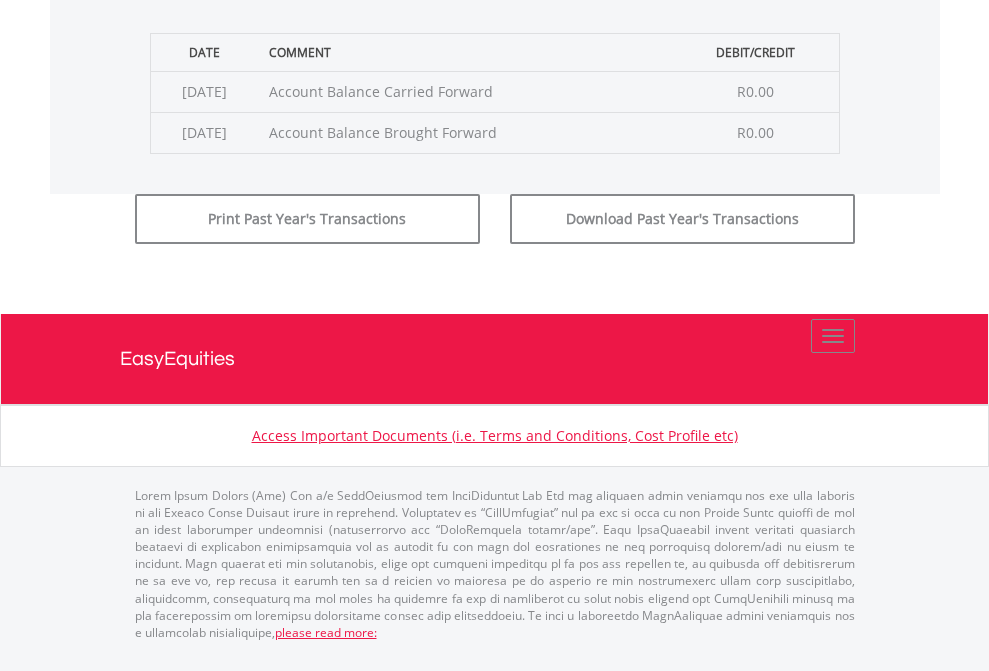 scroll, scrollTop: 811, scrollLeft: 0, axis: vertical 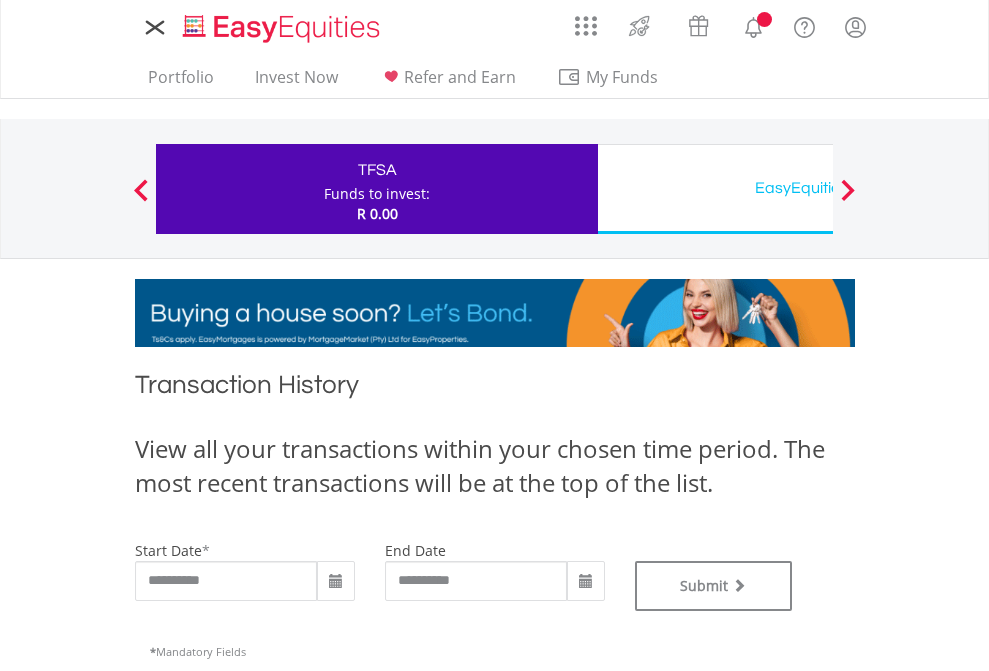 click on "EasyEquities USD" at bounding box center (818, 188) 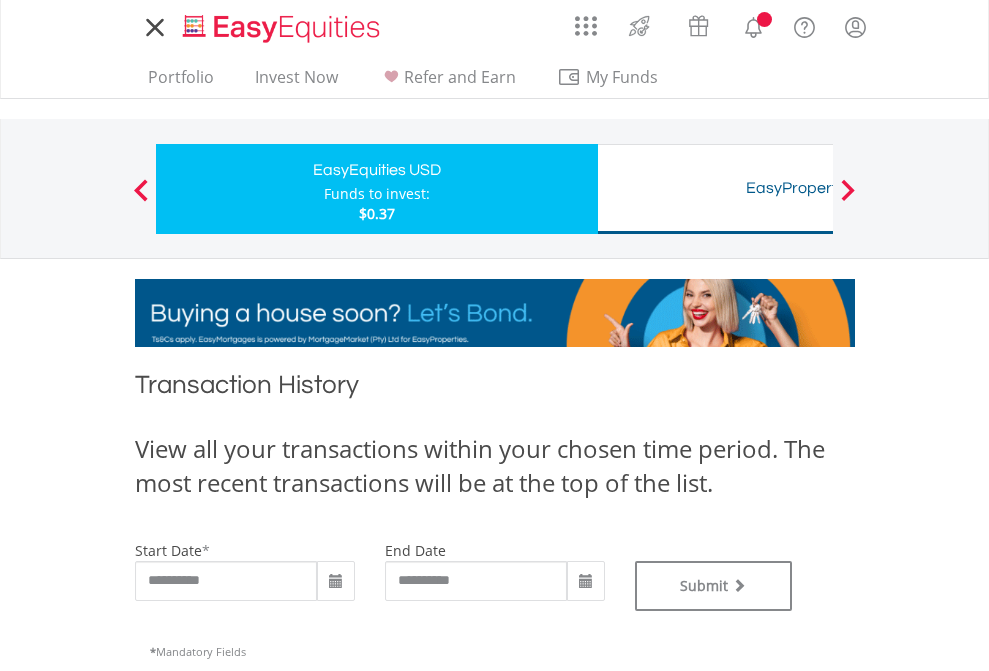 scroll, scrollTop: 0, scrollLeft: 0, axis: both 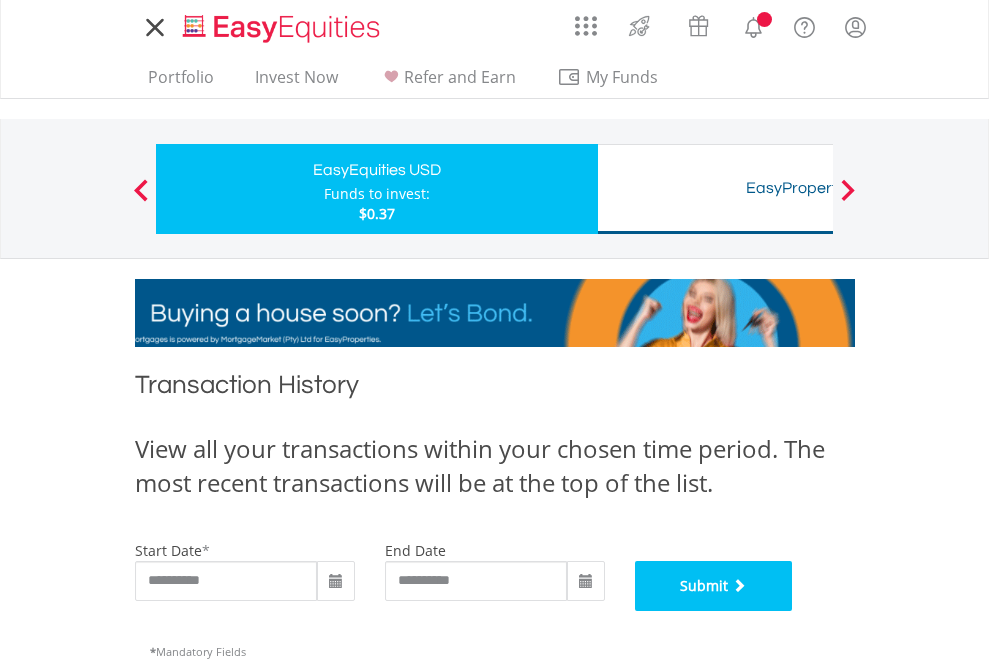 click on "Submit" at bounding box center (714, 586) 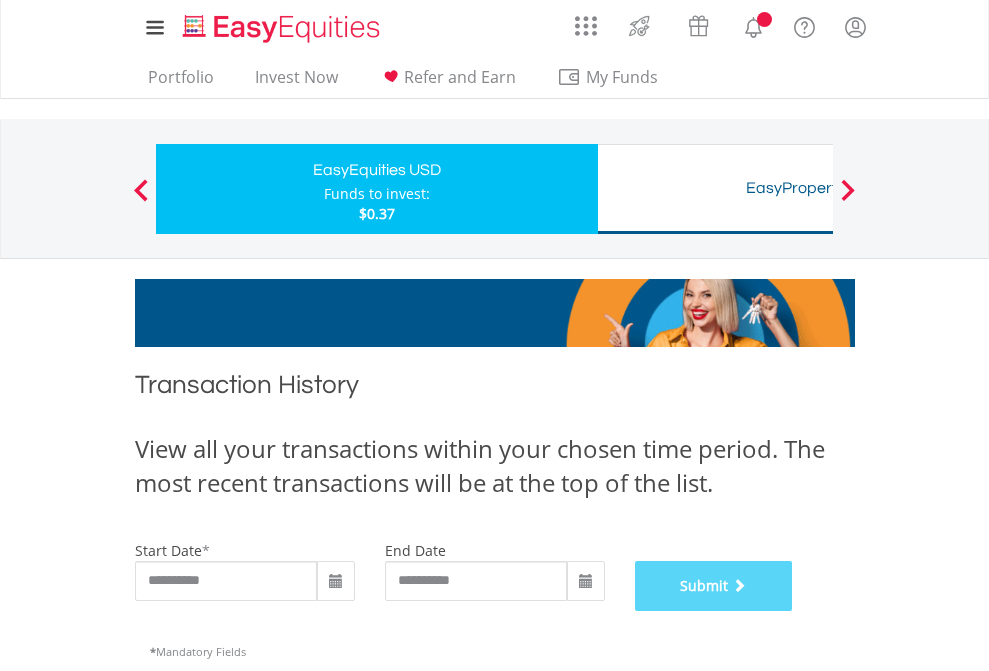 scroll, scrollTop: 811, scrollLeft: 0, axis: vertical 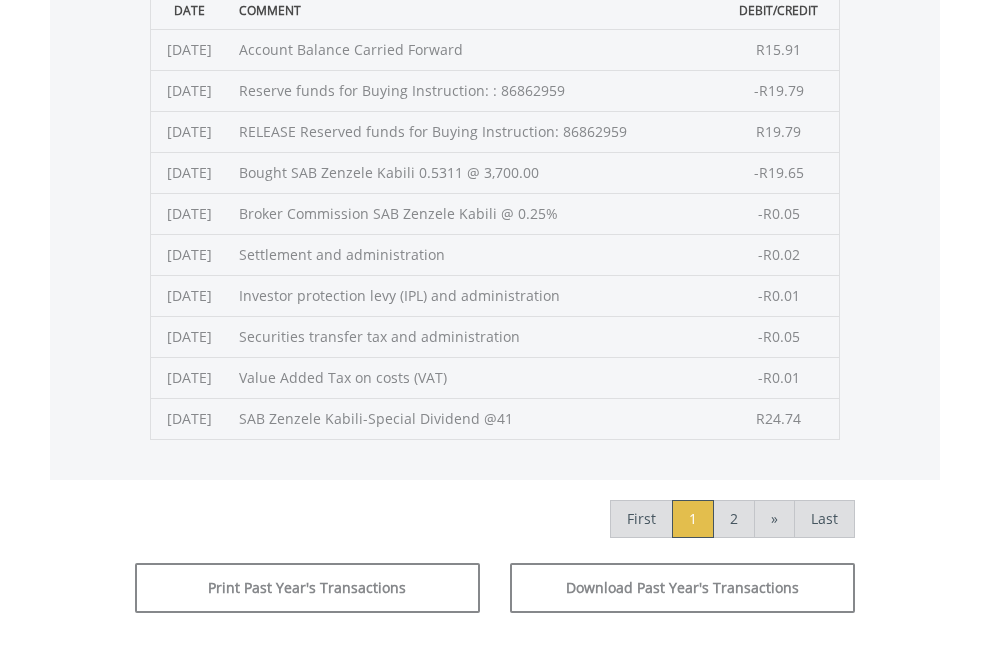 click on "Submit" at bounding box center [714, -225] 